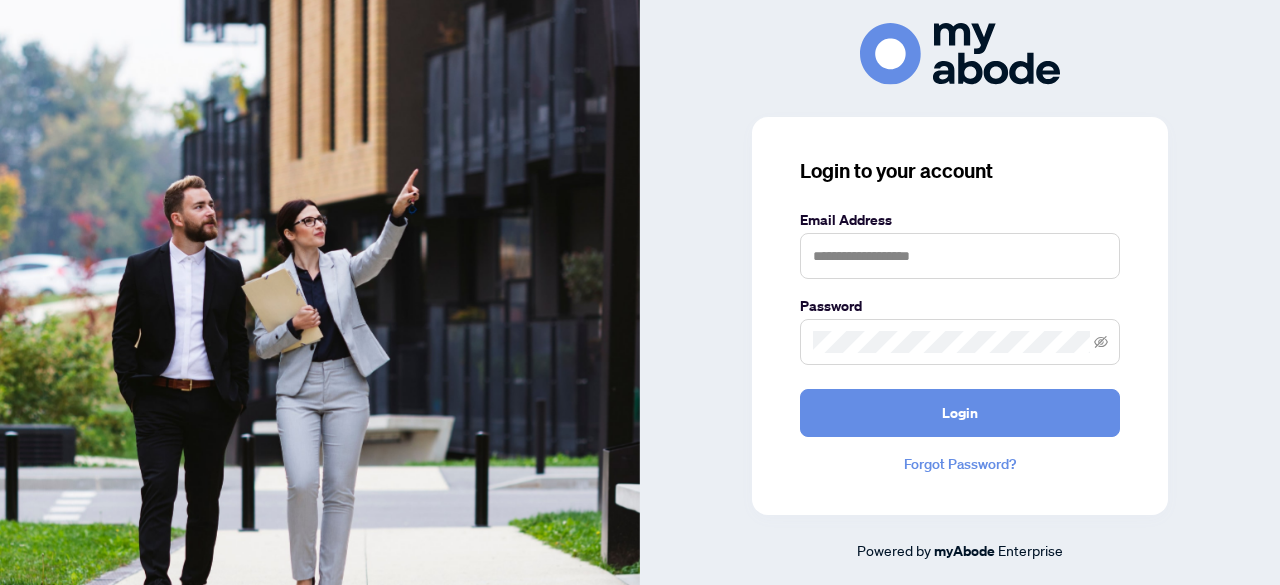 scroll, scrollTop: 0, scrollLeft: 0, axis: both 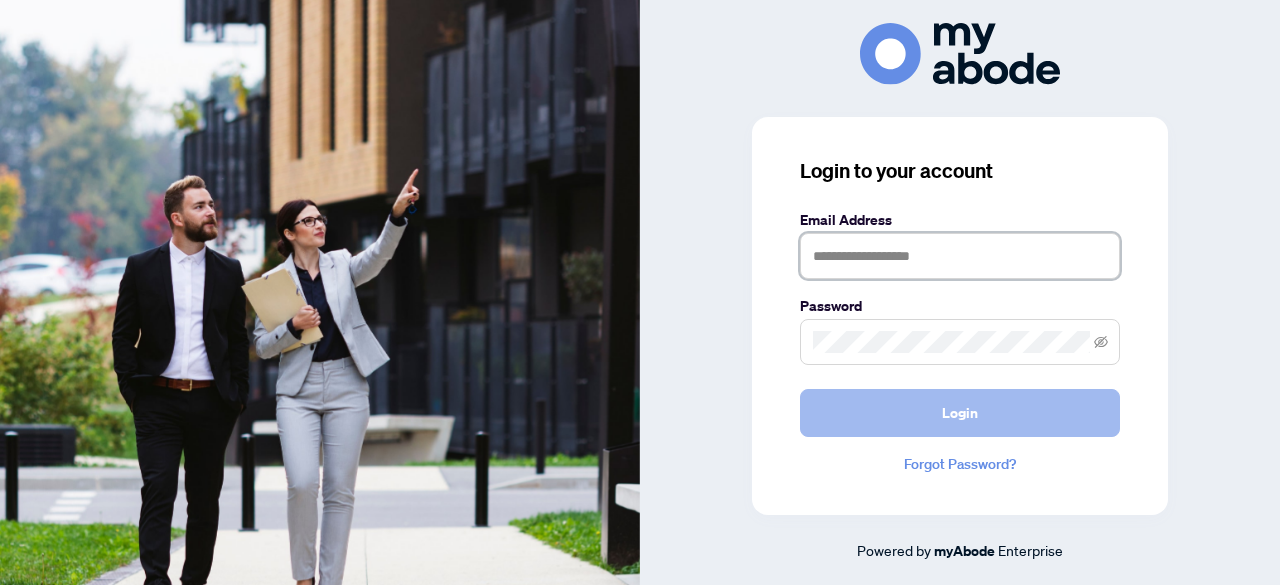 type on "**********" 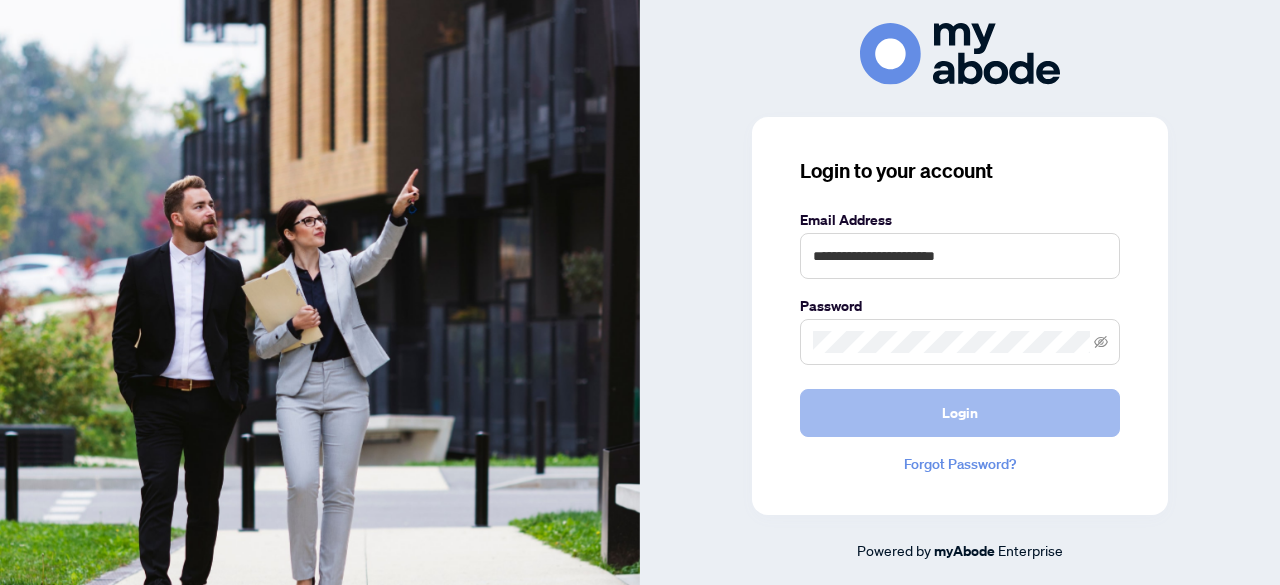 click on "Login" at bounding box center (960, 413) 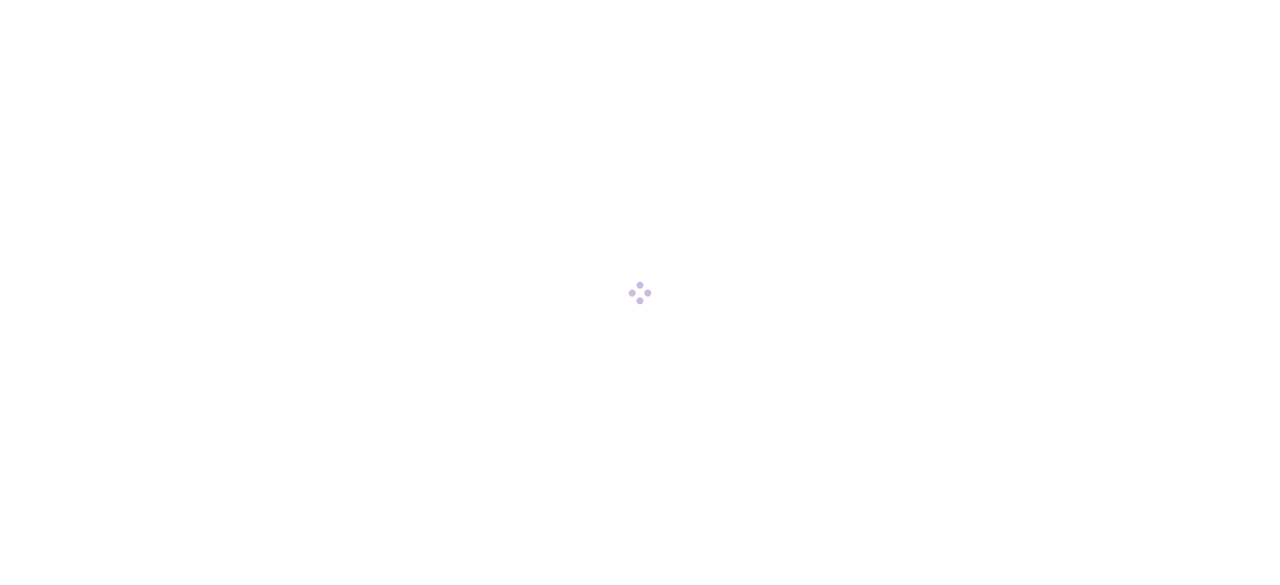 scroll, scrollTop: 0, scrollLeft: 0, axis: both 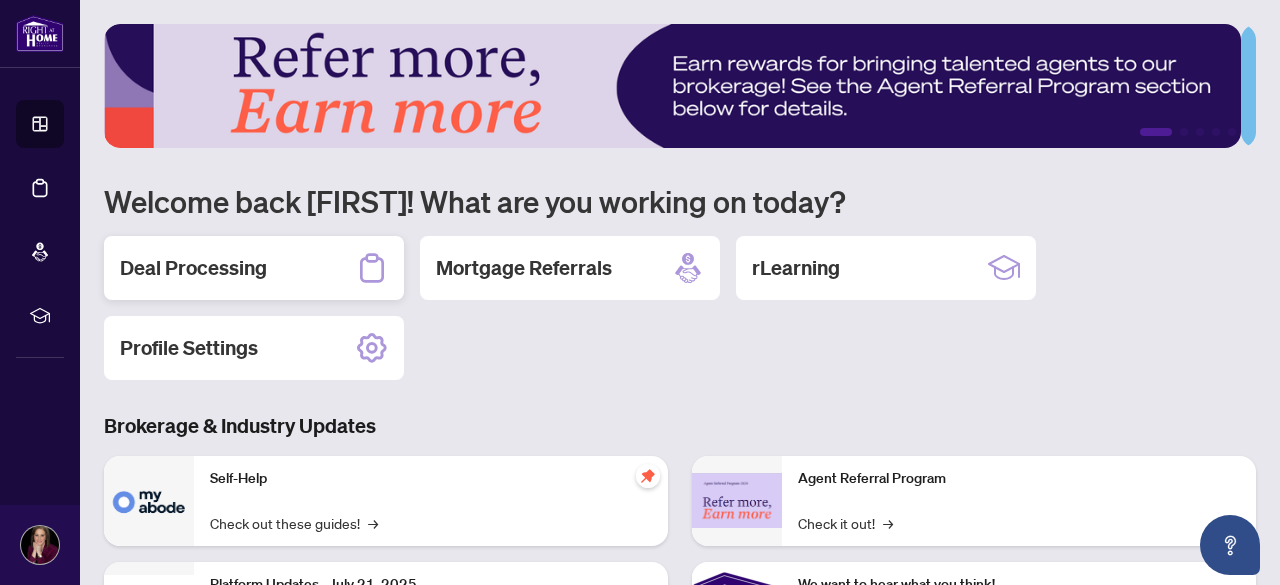 click on "Deal Processing" at bounding box center [254, 268] 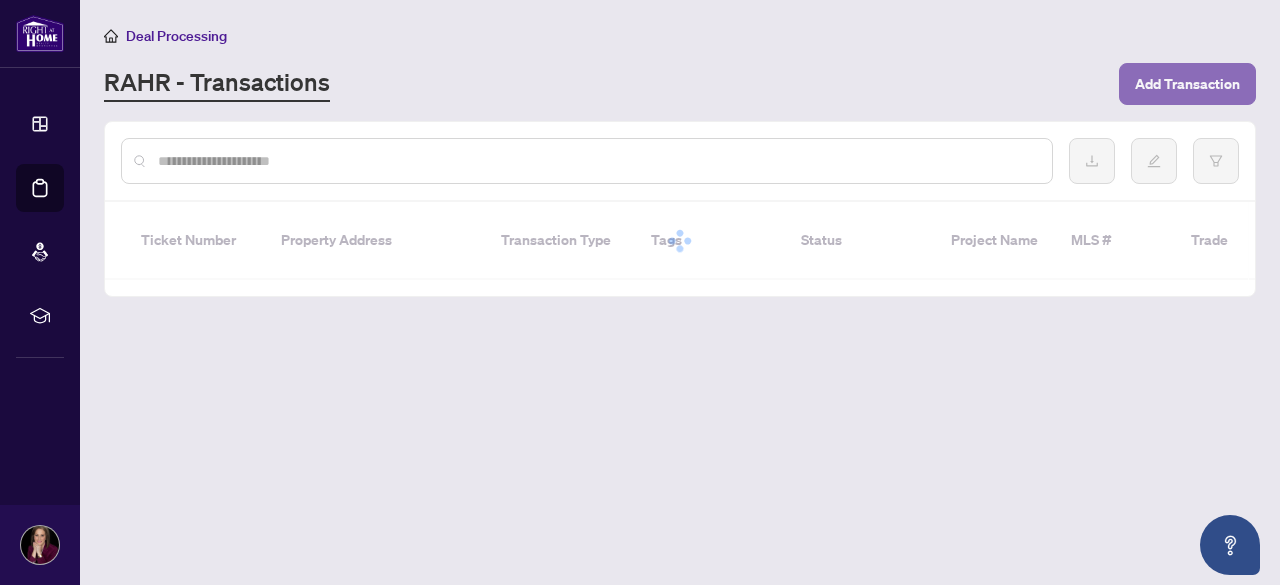 click on "Add Transaction" at bounding box center (1187, 84) 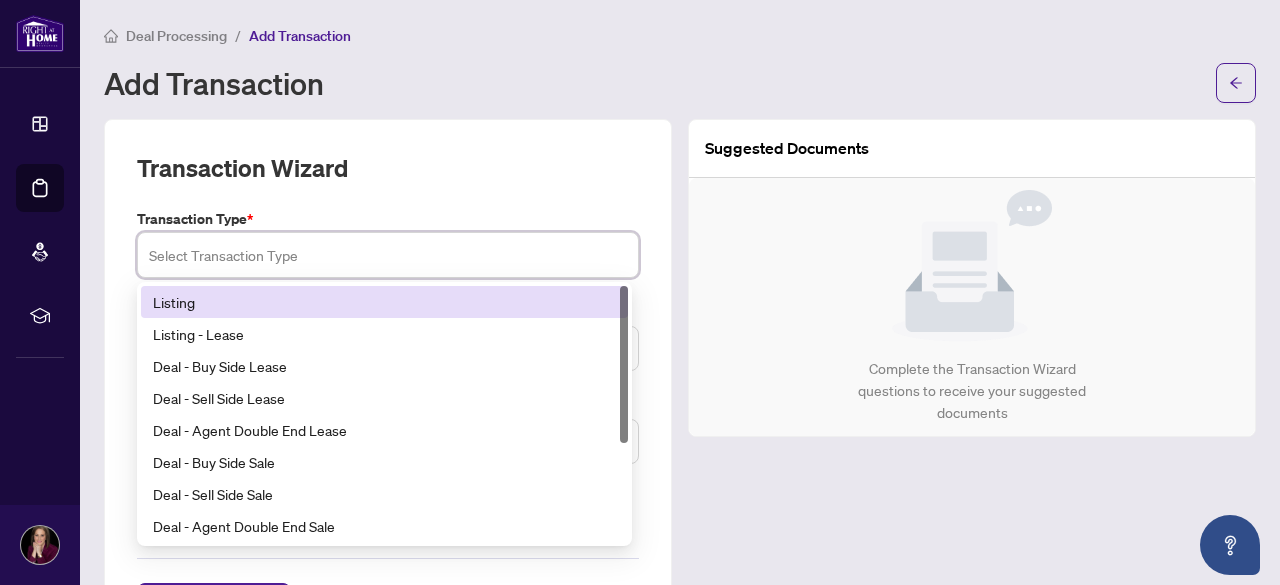 click at bounding box center (388, 255) 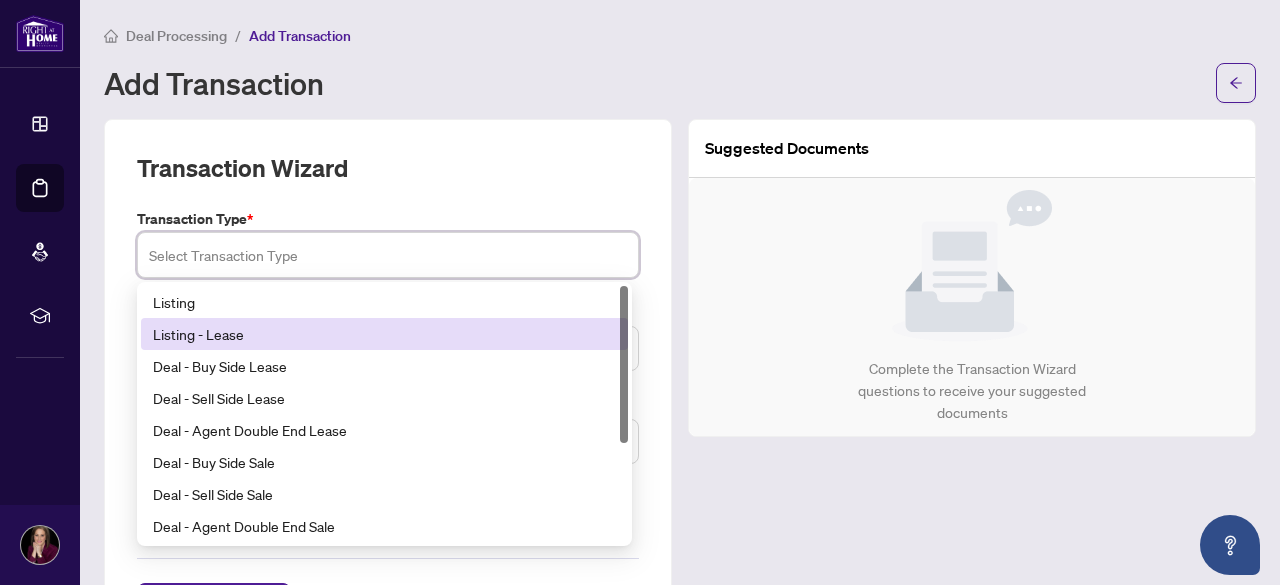 click on "Listing - Lease" at bounding box center [384, 334] 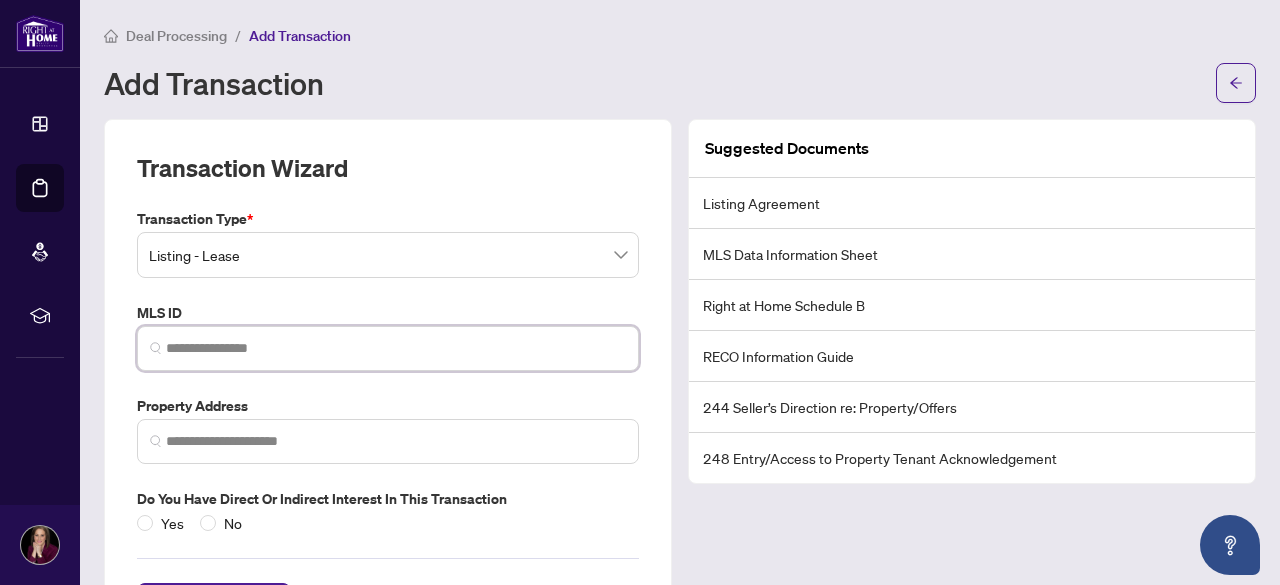 click at bounding box center (396, 348) 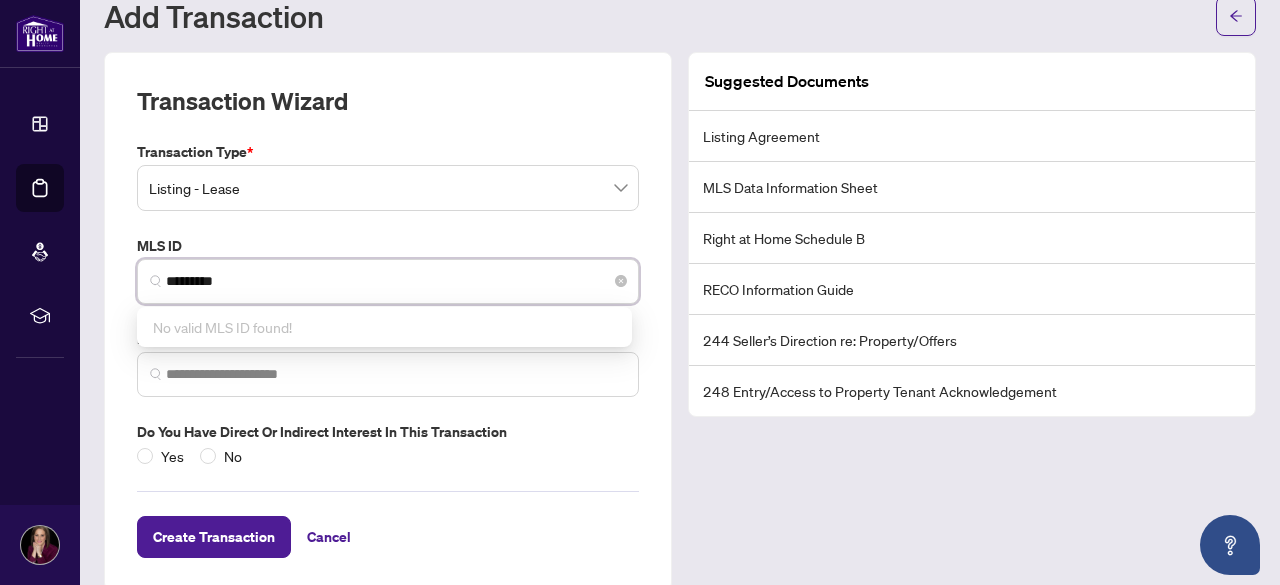 scroll, scrollTop: 92, scrollLeft: 0, axis: vertical 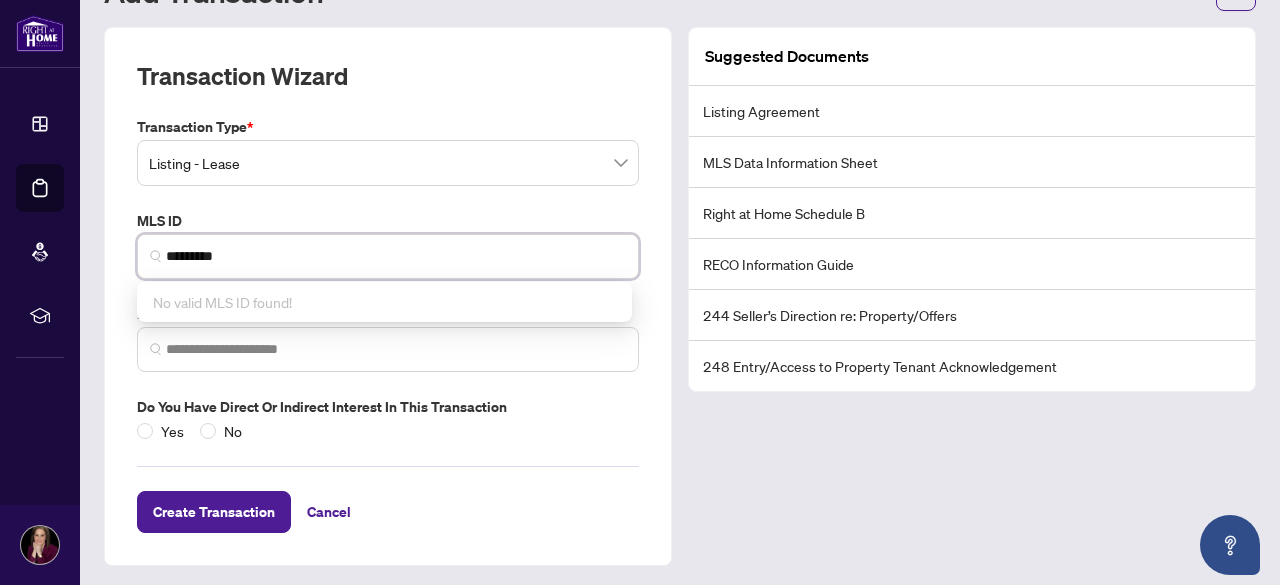 type on "*********" 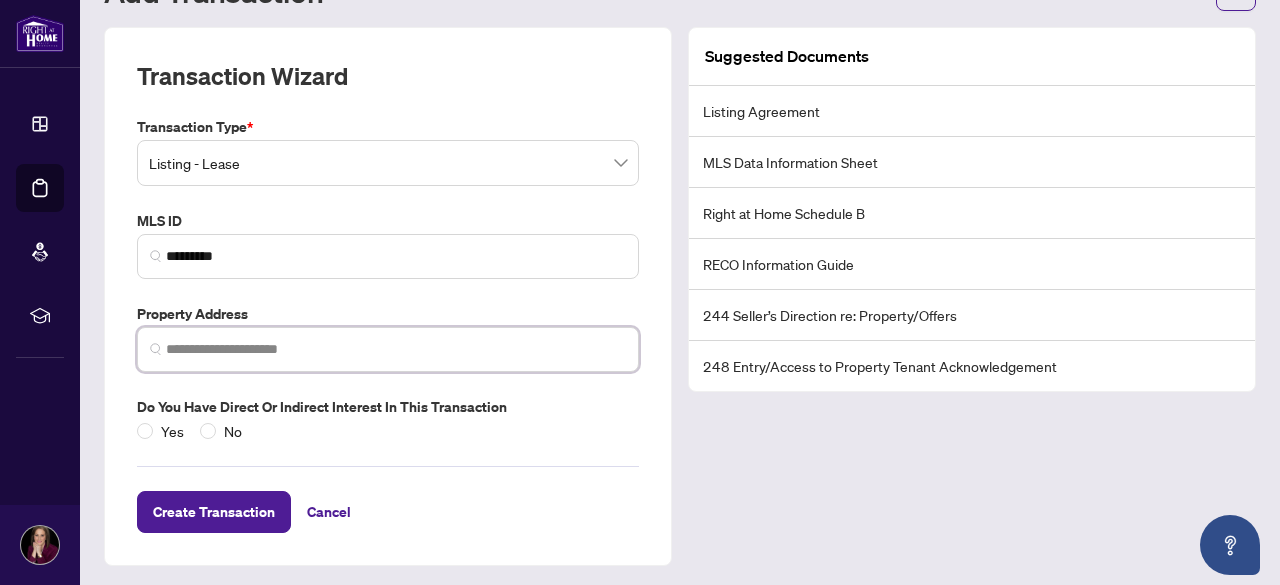 paste on "**********" 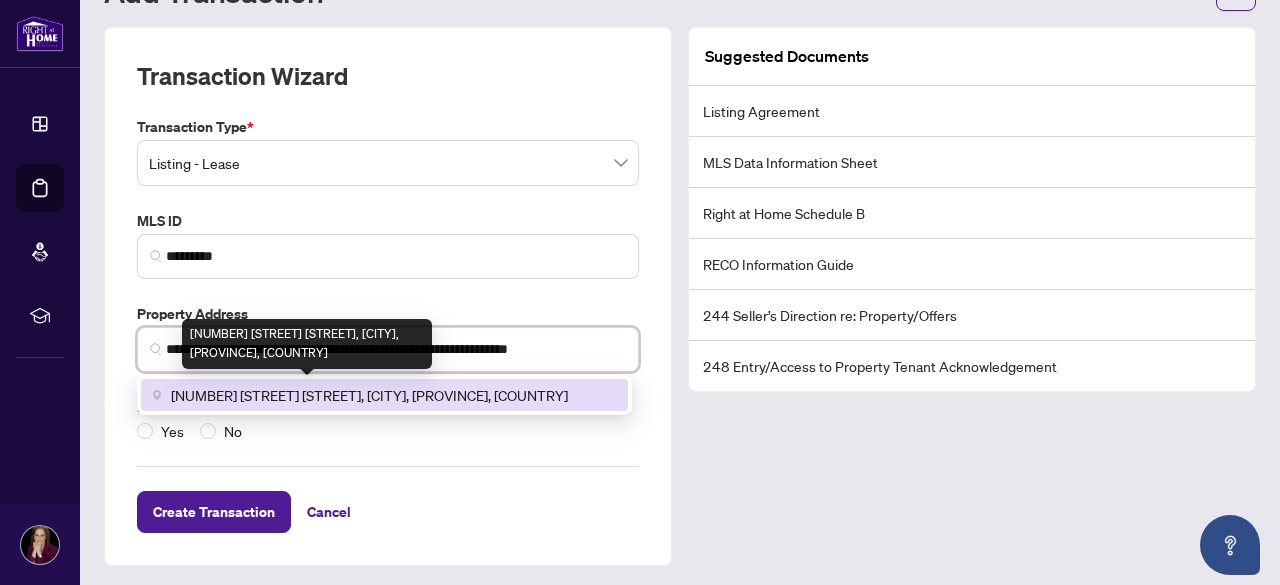 click on "[NUMBER] [STREET] [STREET], [CITY], [PROVINCE], [COUNTRY]" at bounding box center [369, 395] 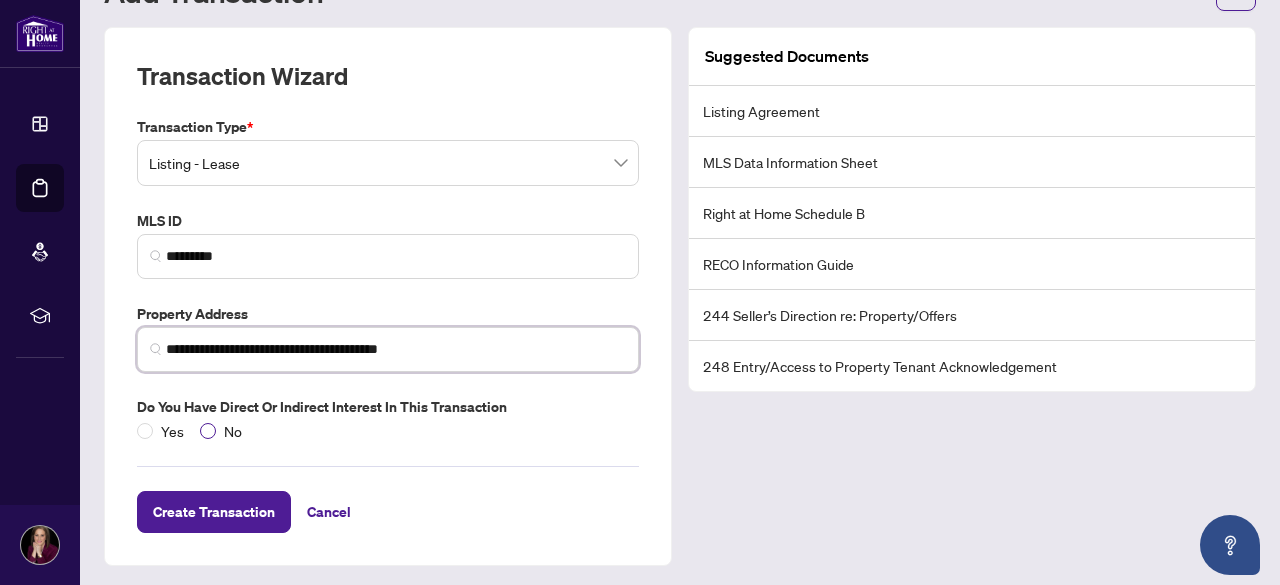 type on "**********" 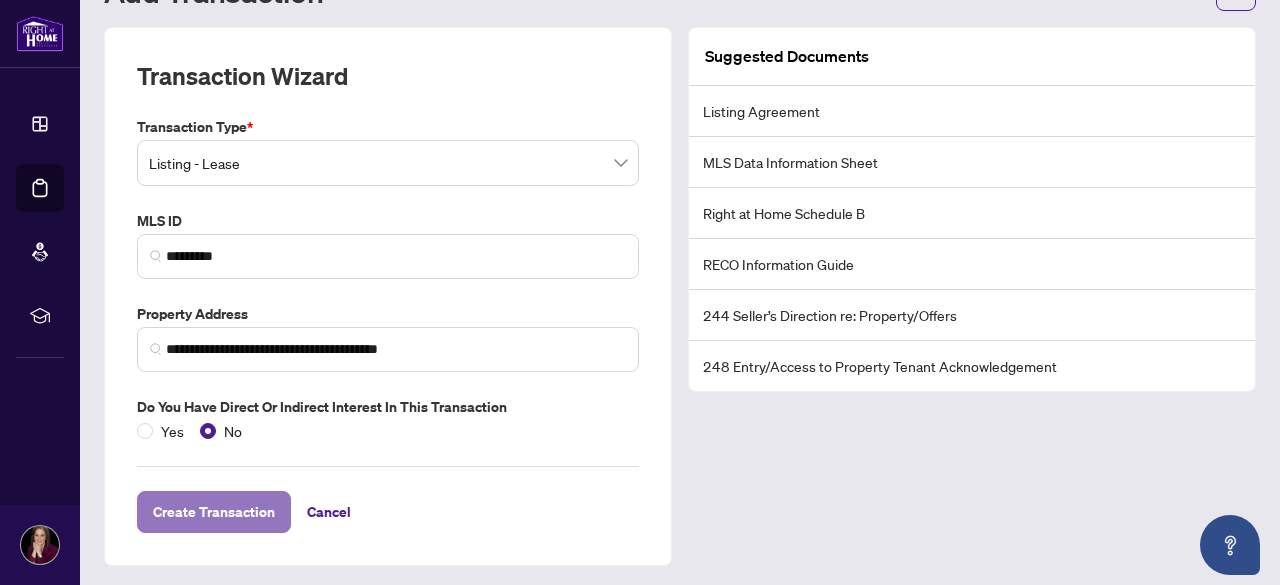click on "Create Transaction" at bounding box center (214, 512) 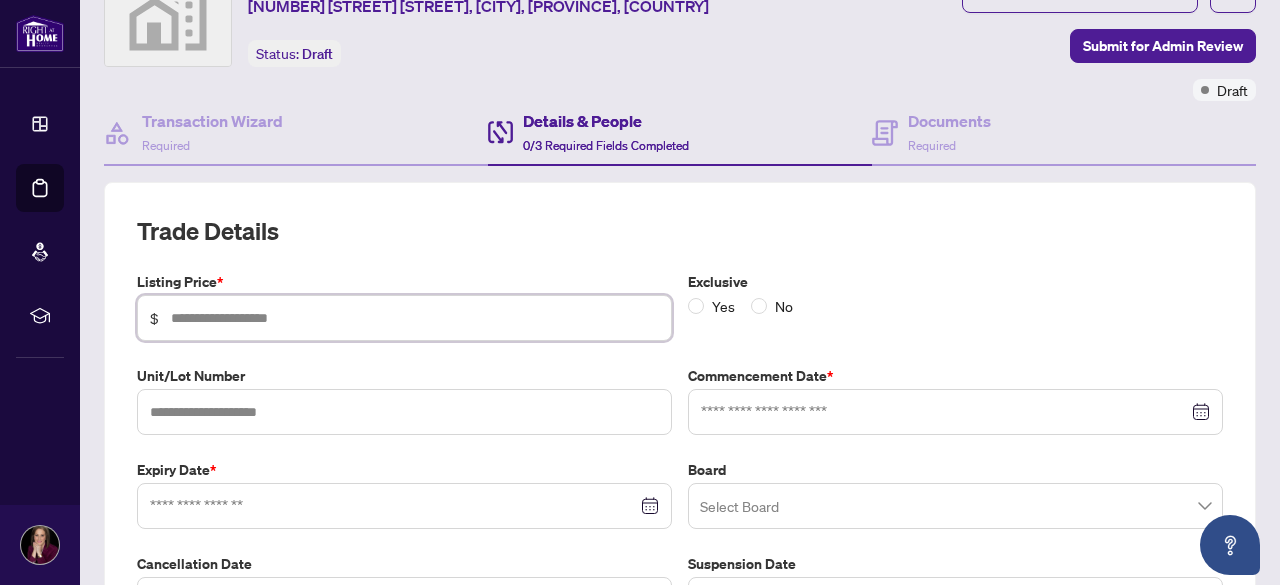 click at bounding box center [415, 318] 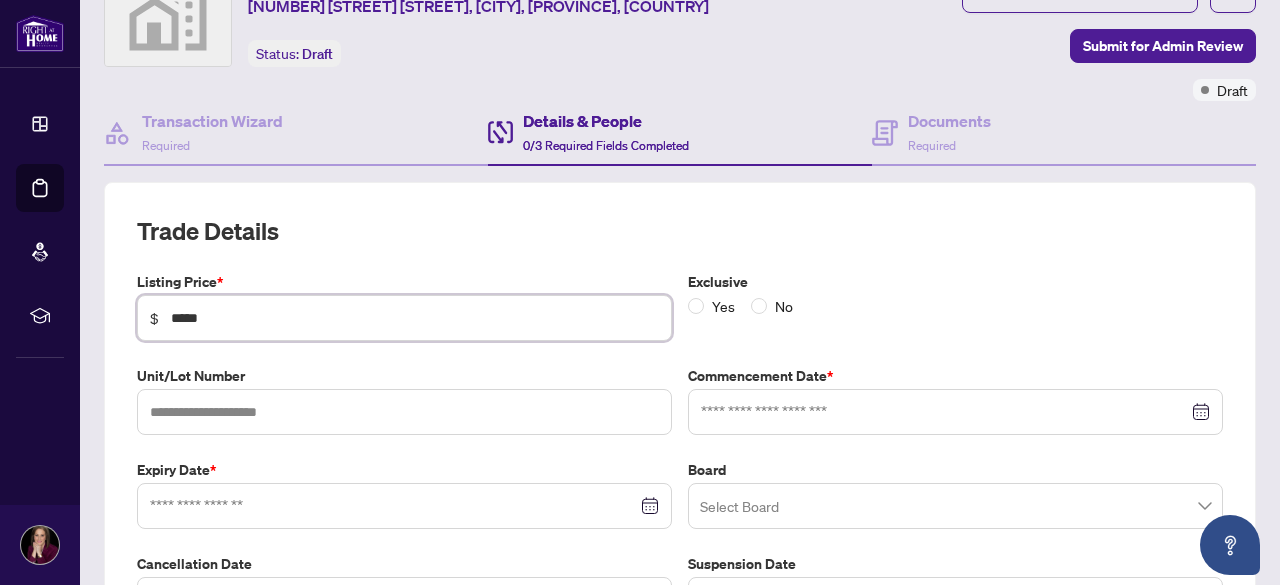 type on "*****" 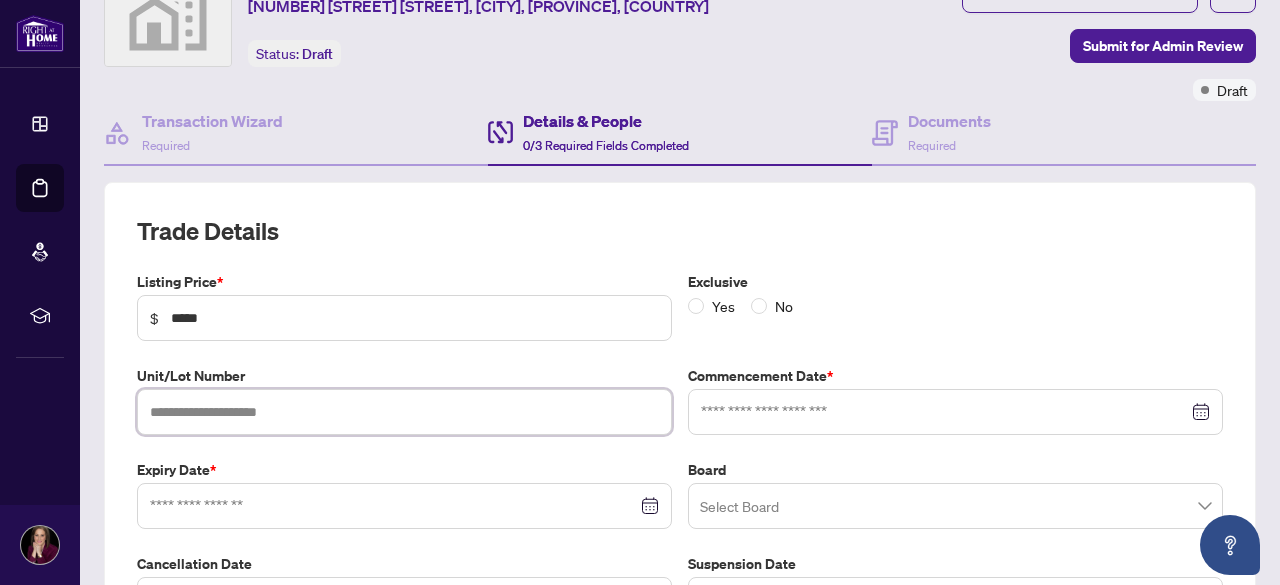 click at bounding box center (404, 412) 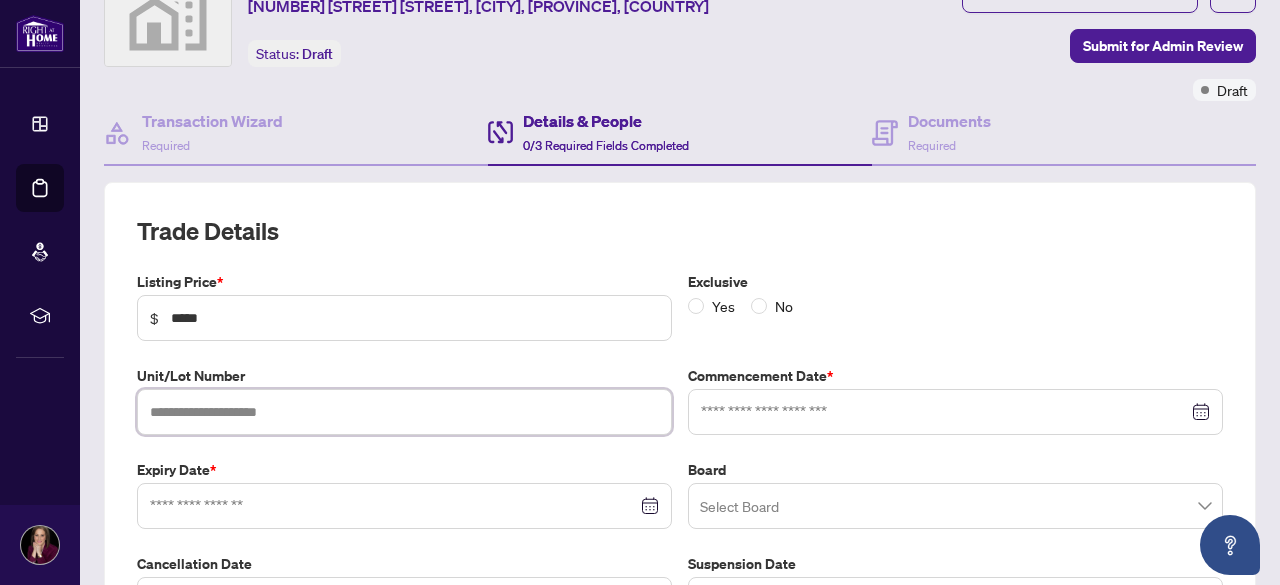 type on "***" 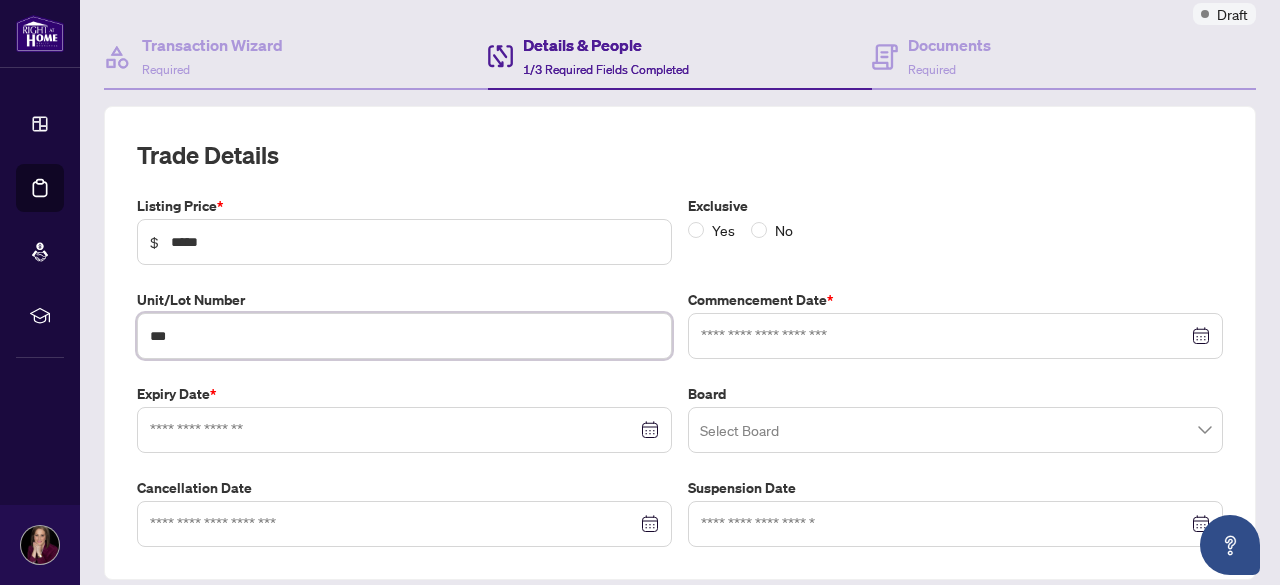scroll, scrollTop: 192, scrollLeft: 0, axis: vertical 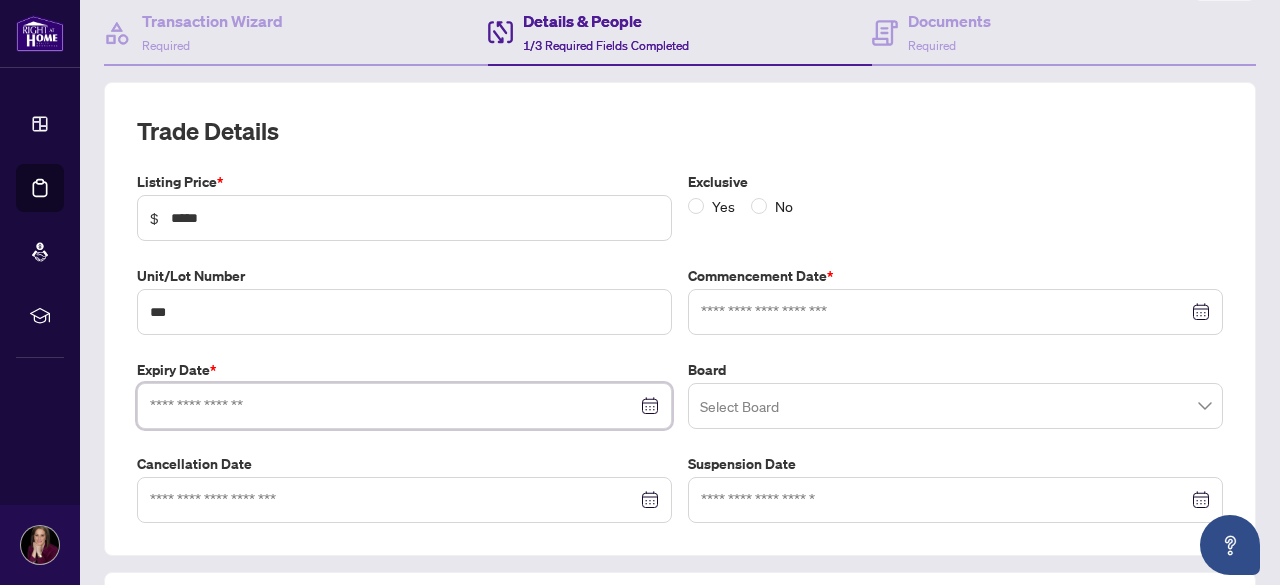 click at bounding box center (393, 406) 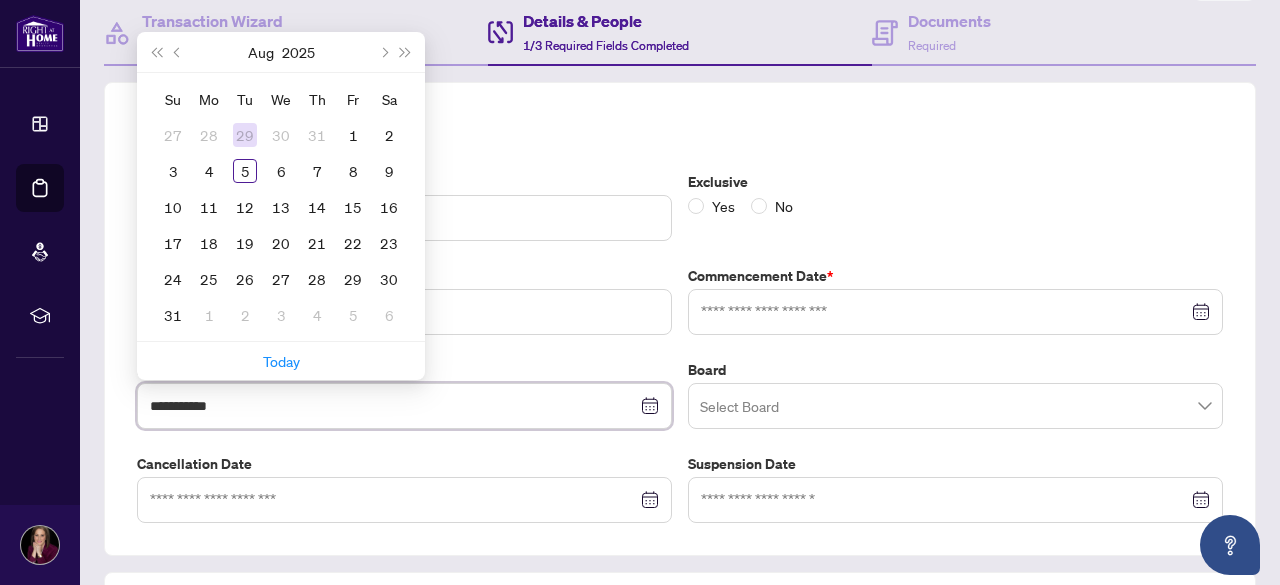 type on "**********" 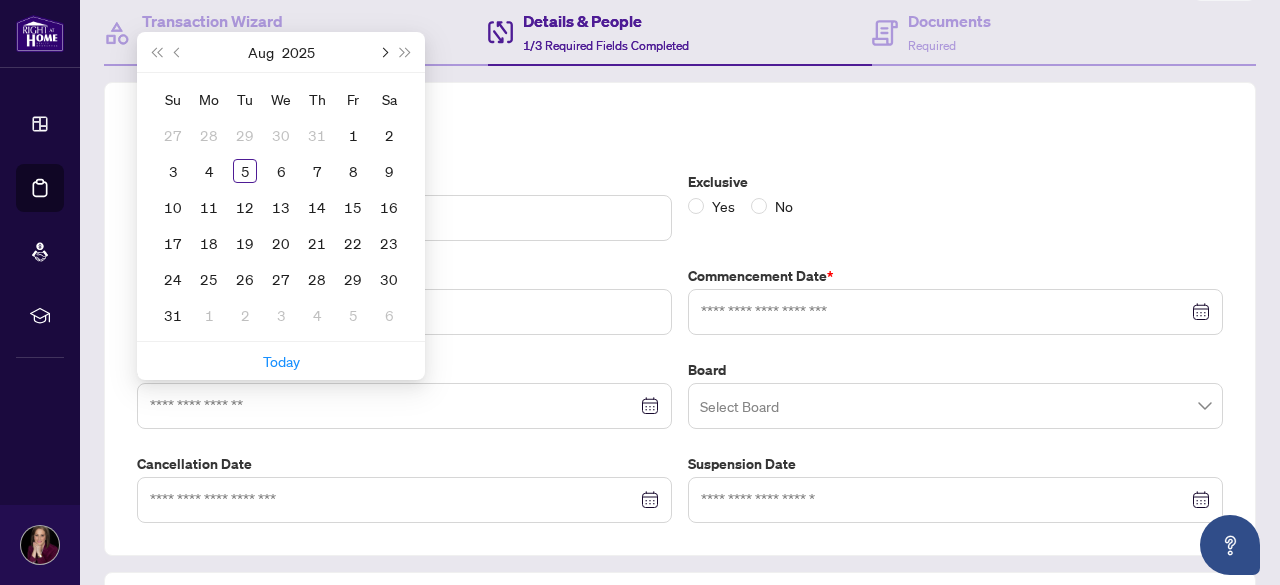 click at bounding box center [383, 52] 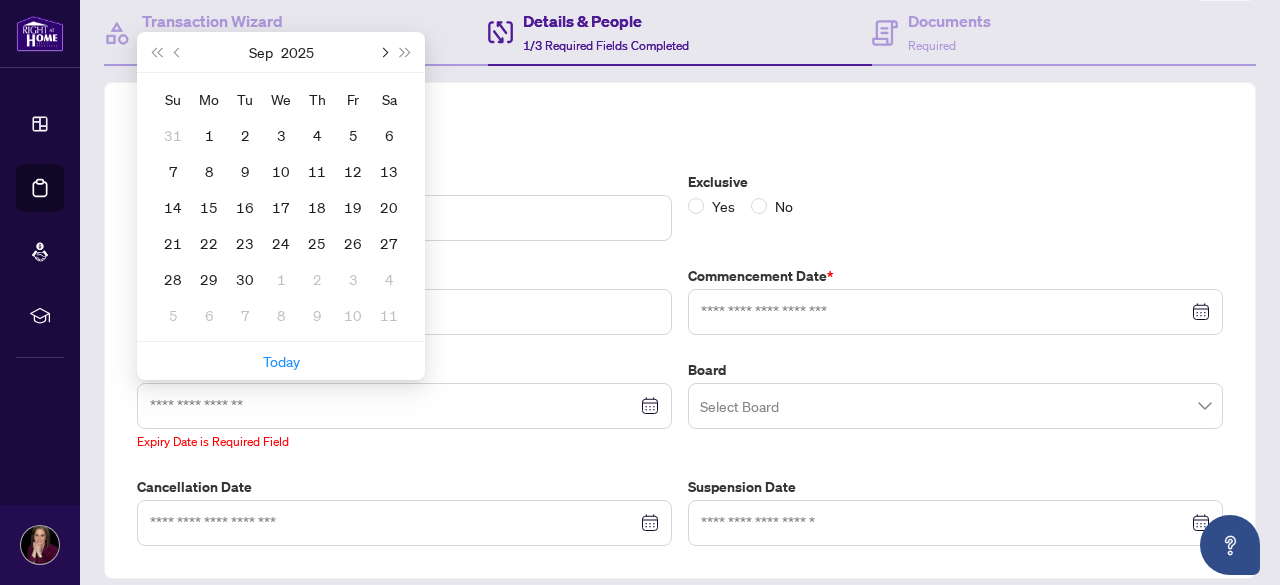 click at bounding box center [383, 52] 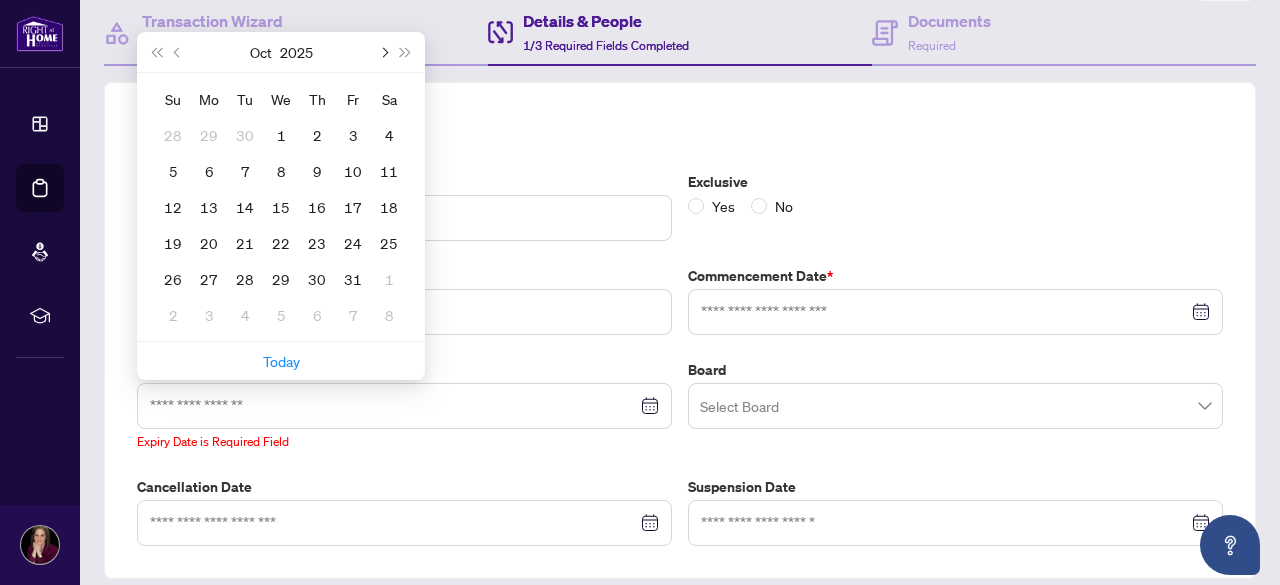click at bounding box center (383, 52) 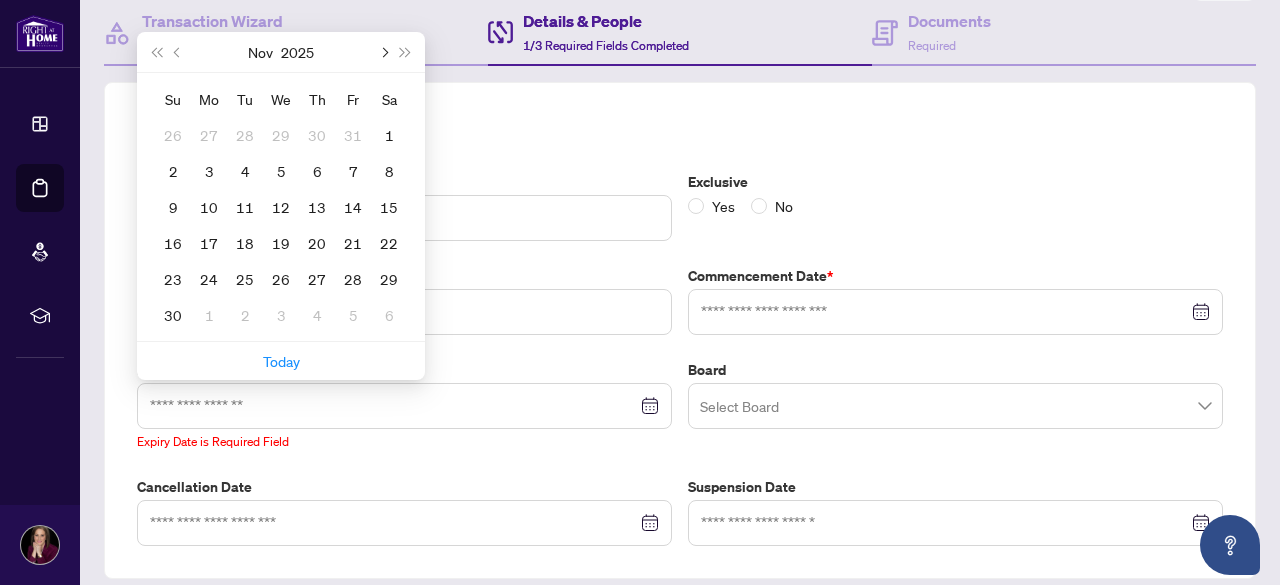 click at bounding box center [383, 52] 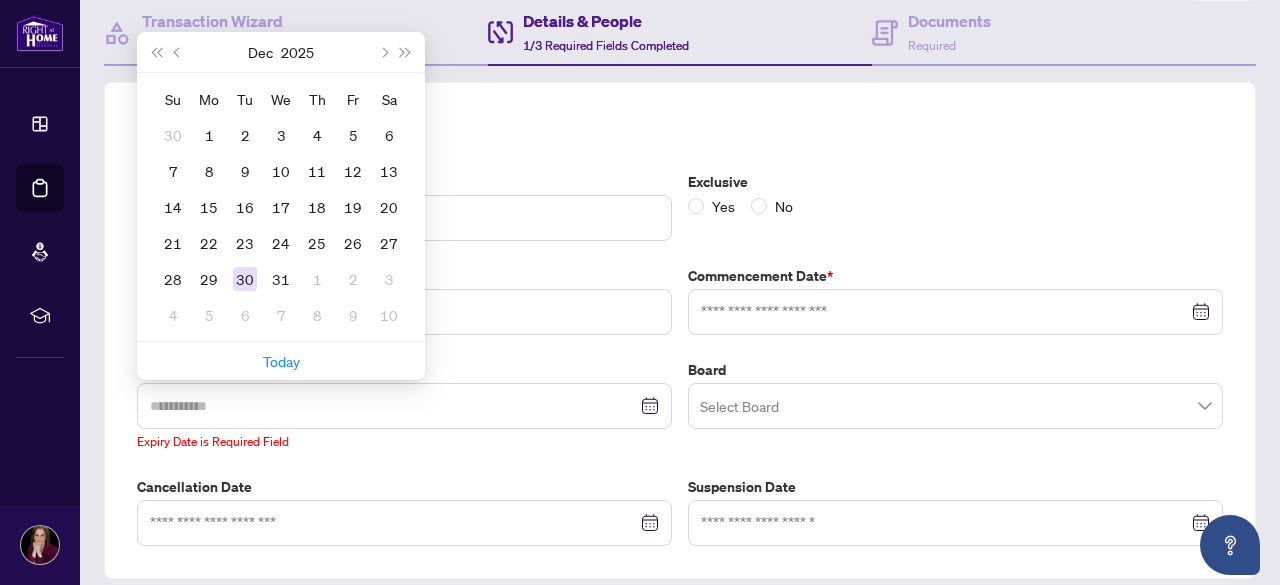 type on "**********" 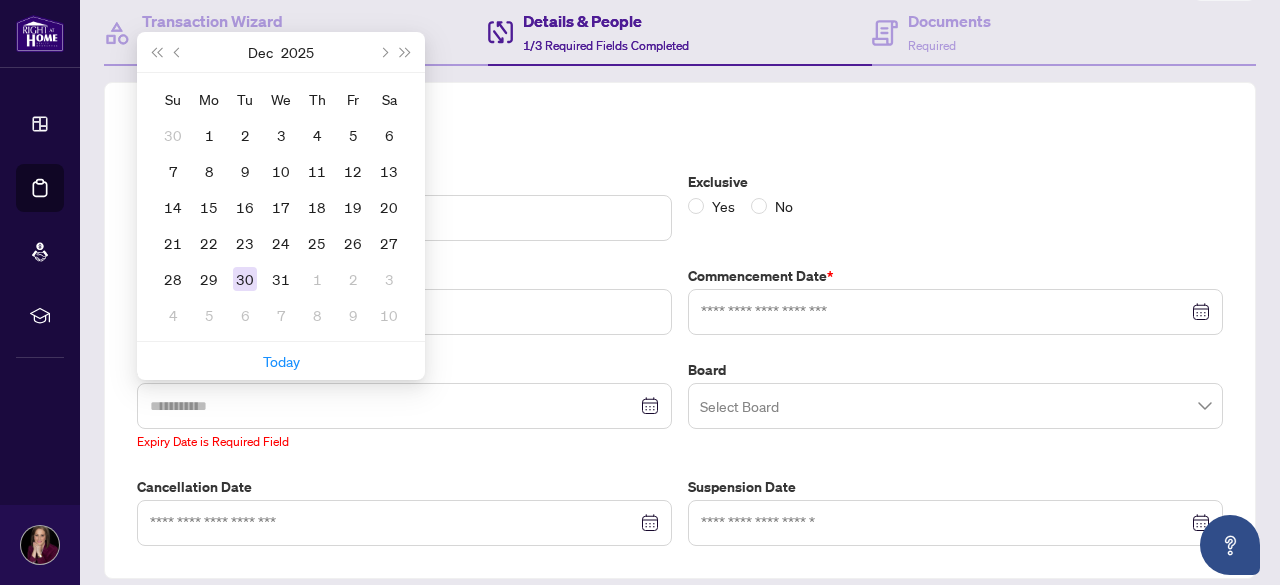 click on "30" at bounding box center (245, 279) 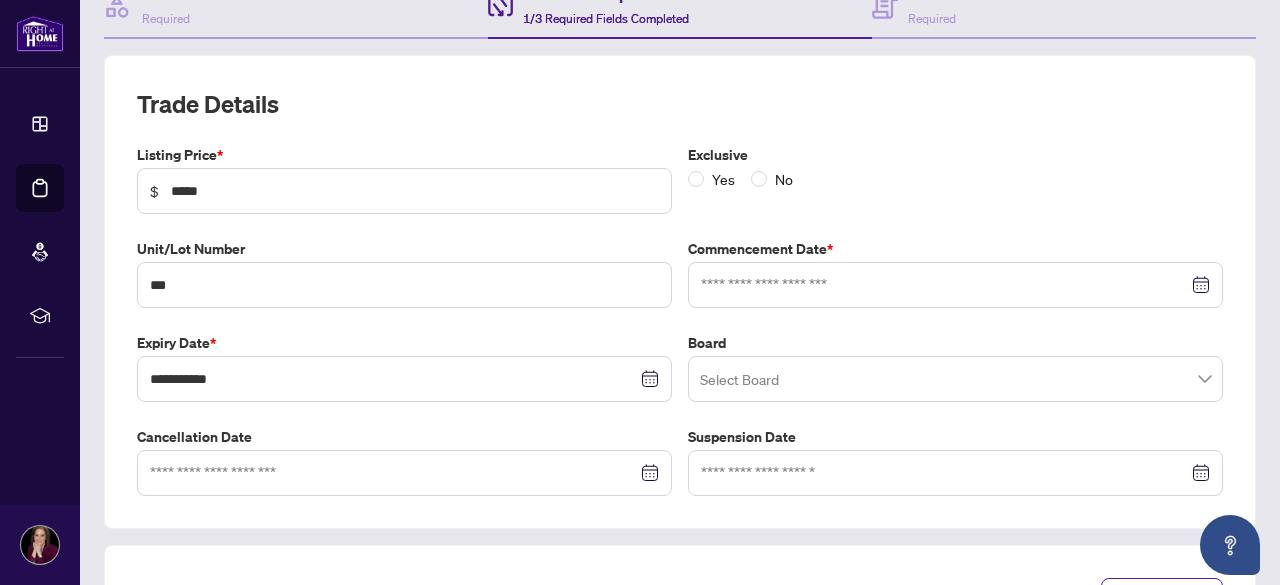scroll, scrollTop: 192, scrollLeft: 0, axis: vertical 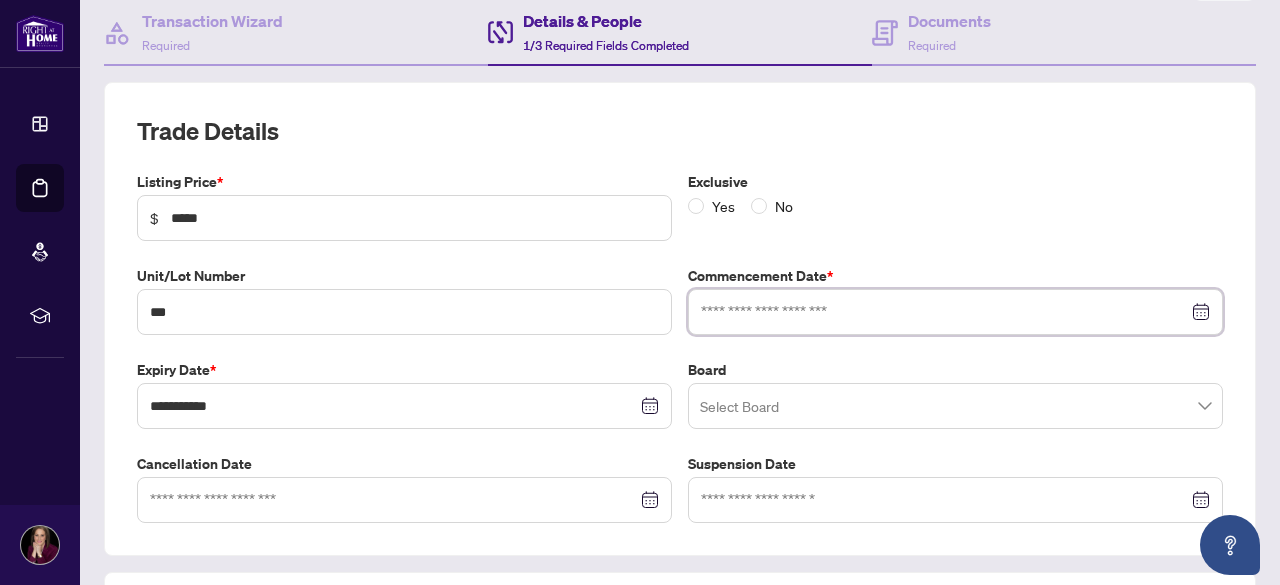 click at bounding box center [944, 312] 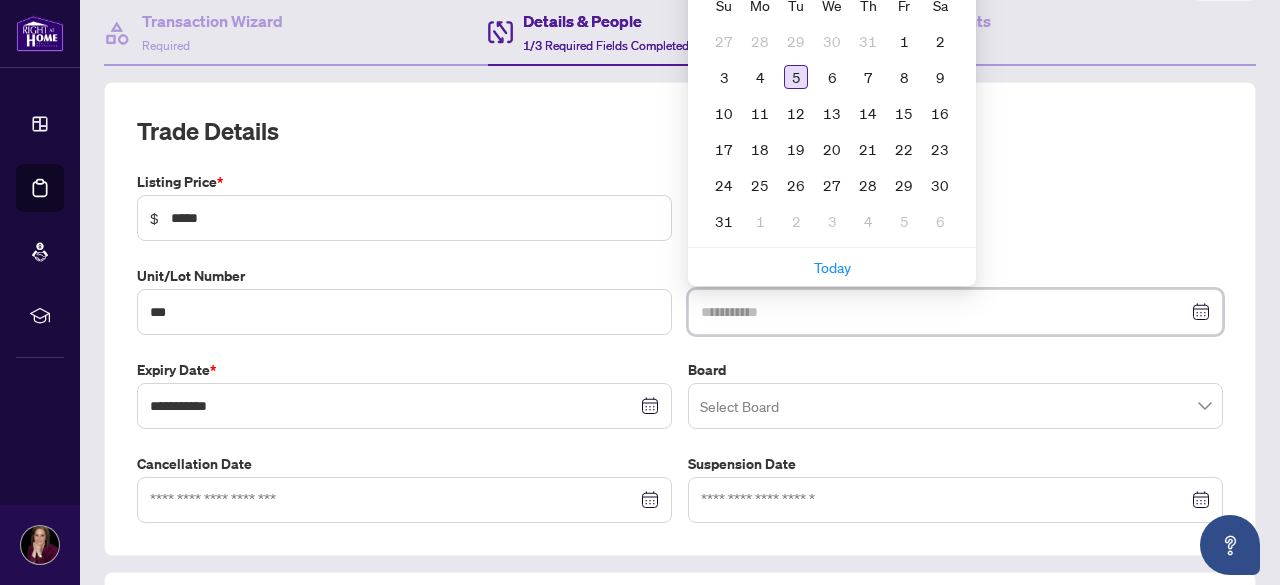 type on "**********" 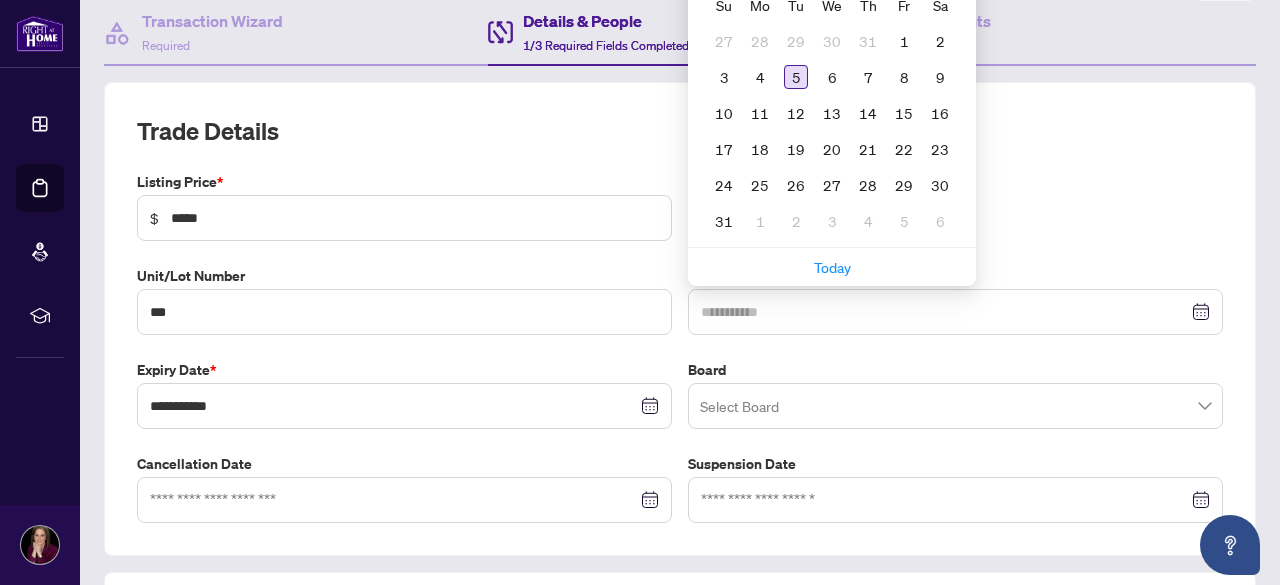 click on "5" at bounding box center (796, 77) 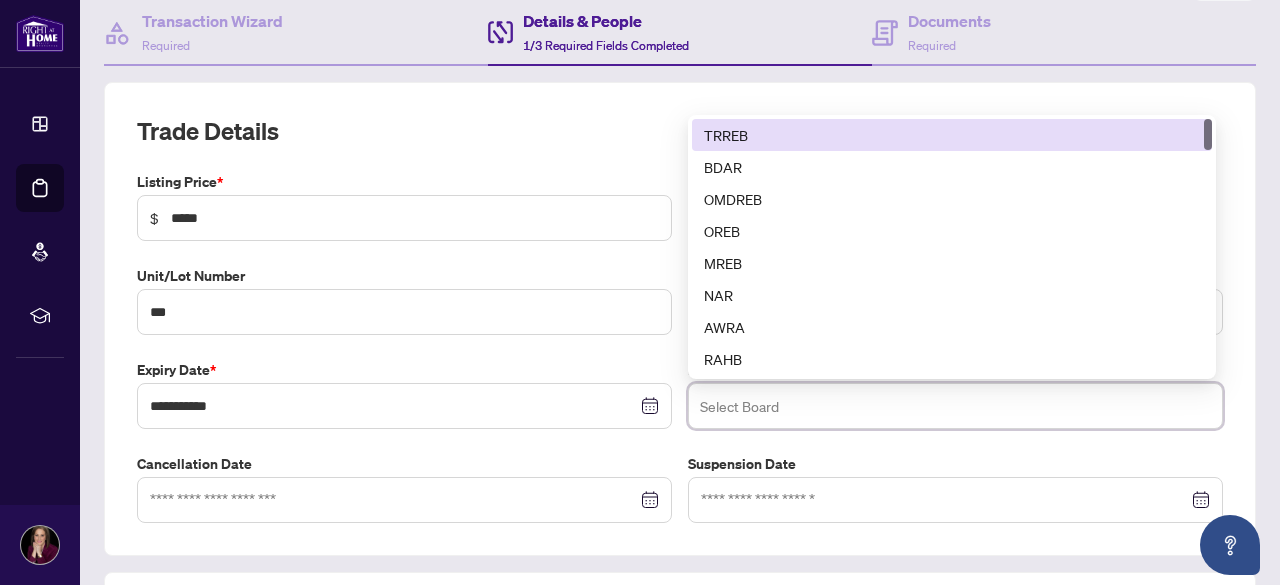 click at bounding box center (955, 406) 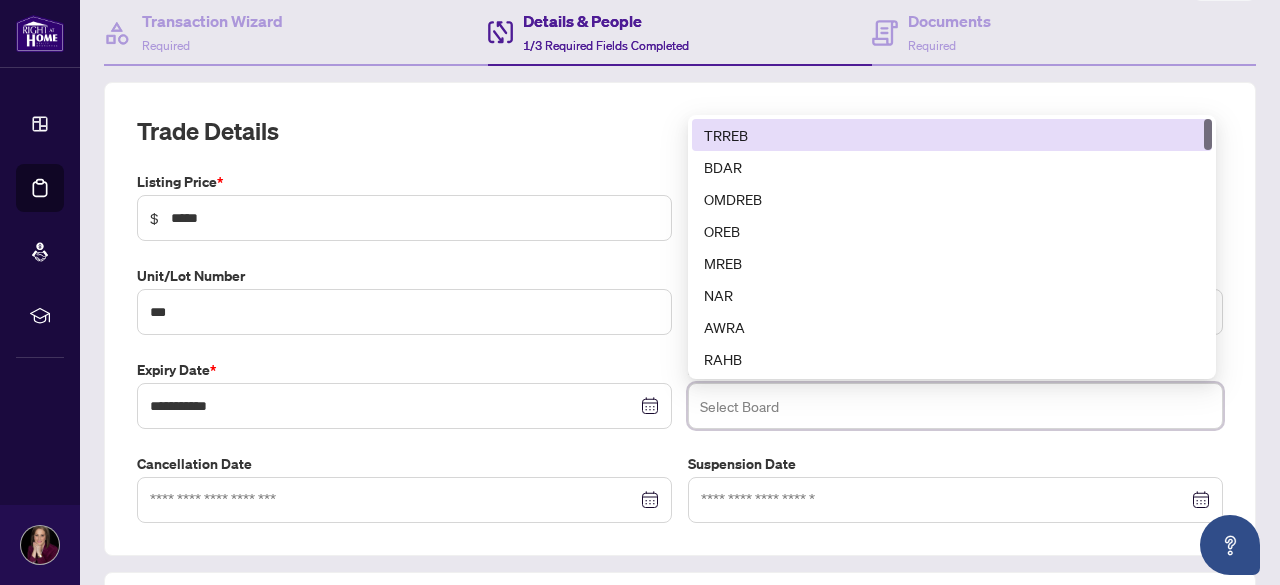 click on "TRREB" at bounding box center (952, 135) 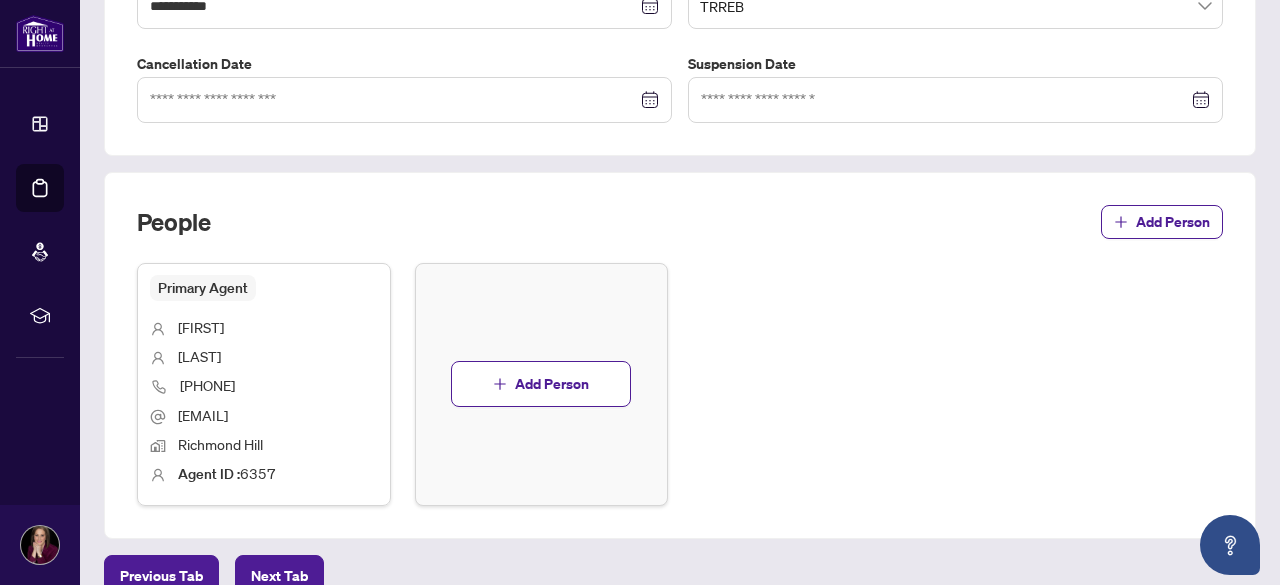 scroll, scrollTop: 688, scrollLeft: 0, axis: vertical 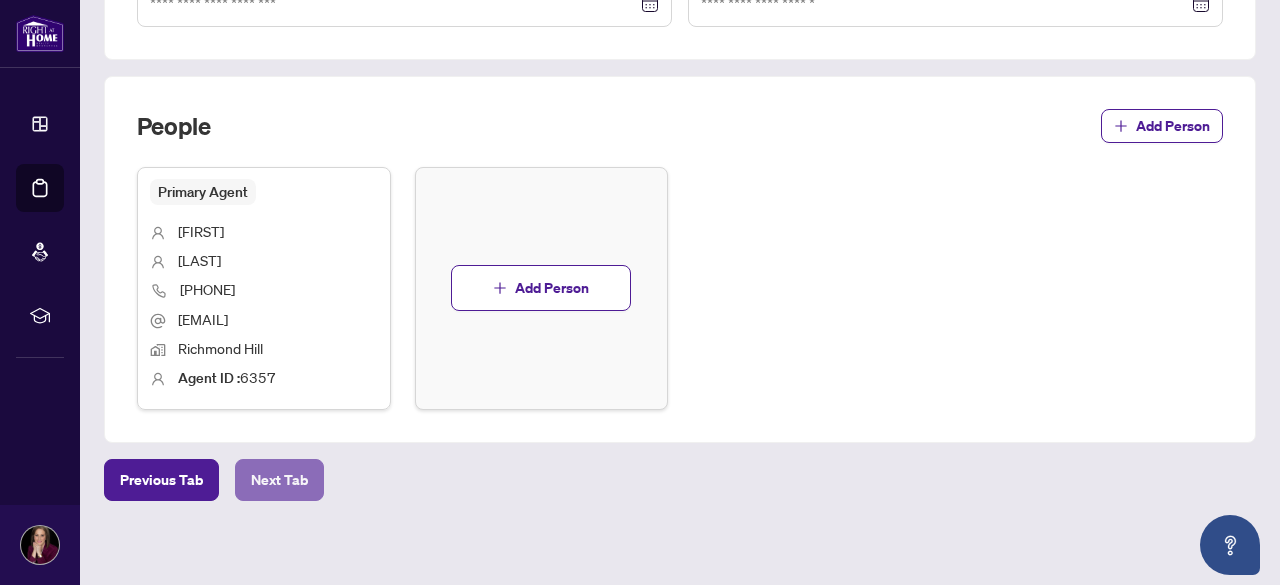 click on "Next Tab" at bounding box center (279, 480) 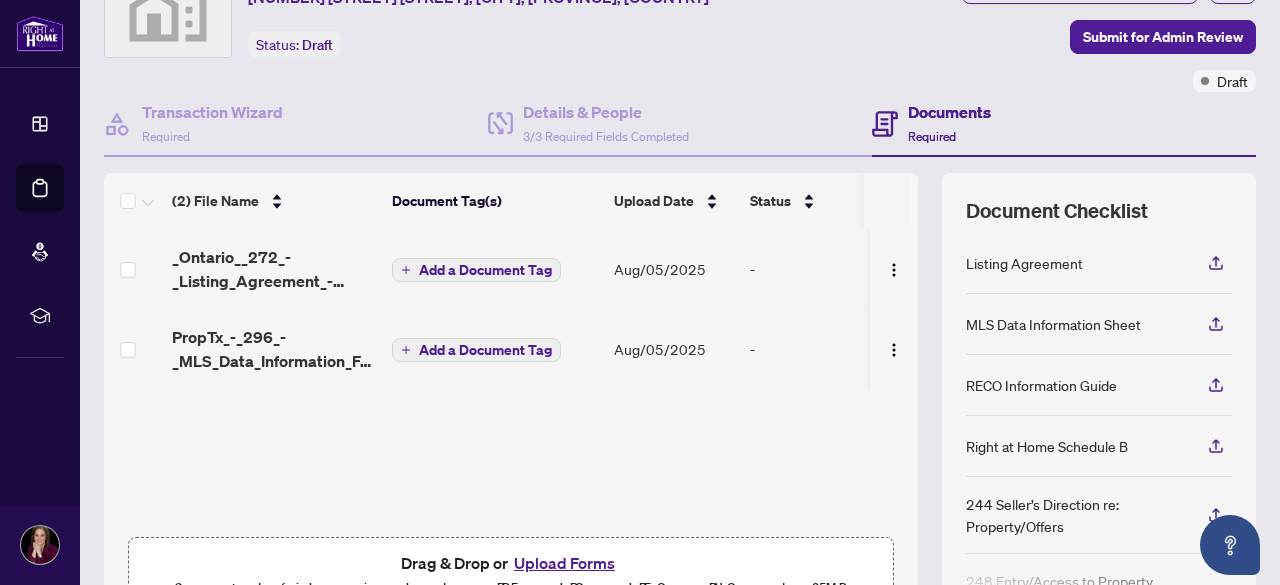 scroll, scrollTop: 0, scrollLeft: 0, axis: both 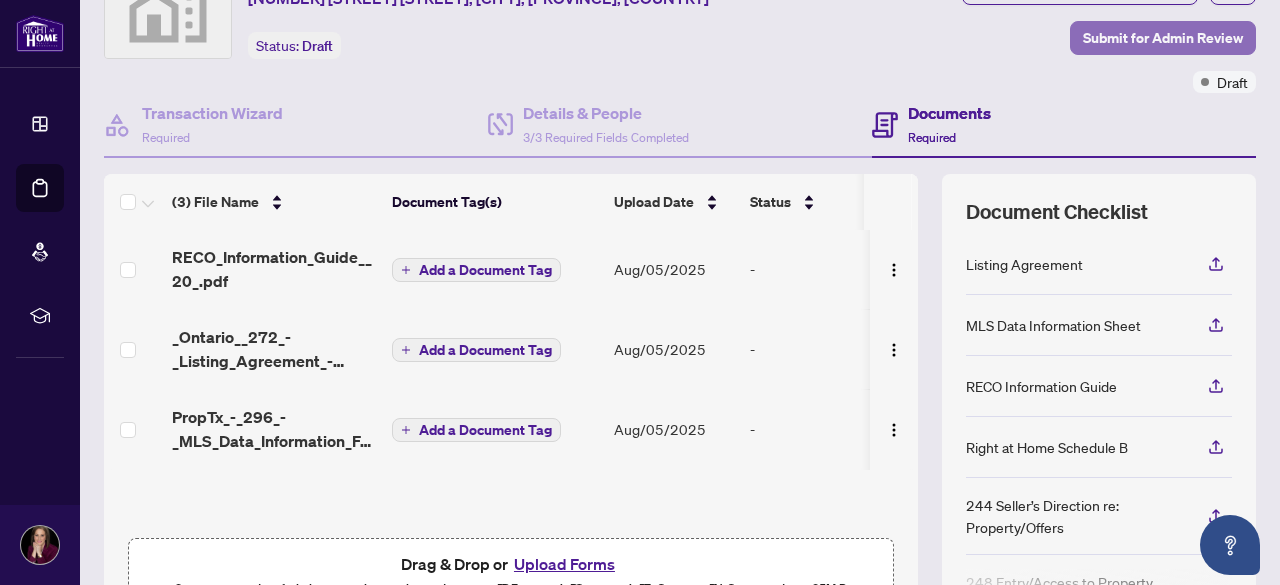 click on "Submit for Admin Review" at bounding box center [1163, 38] 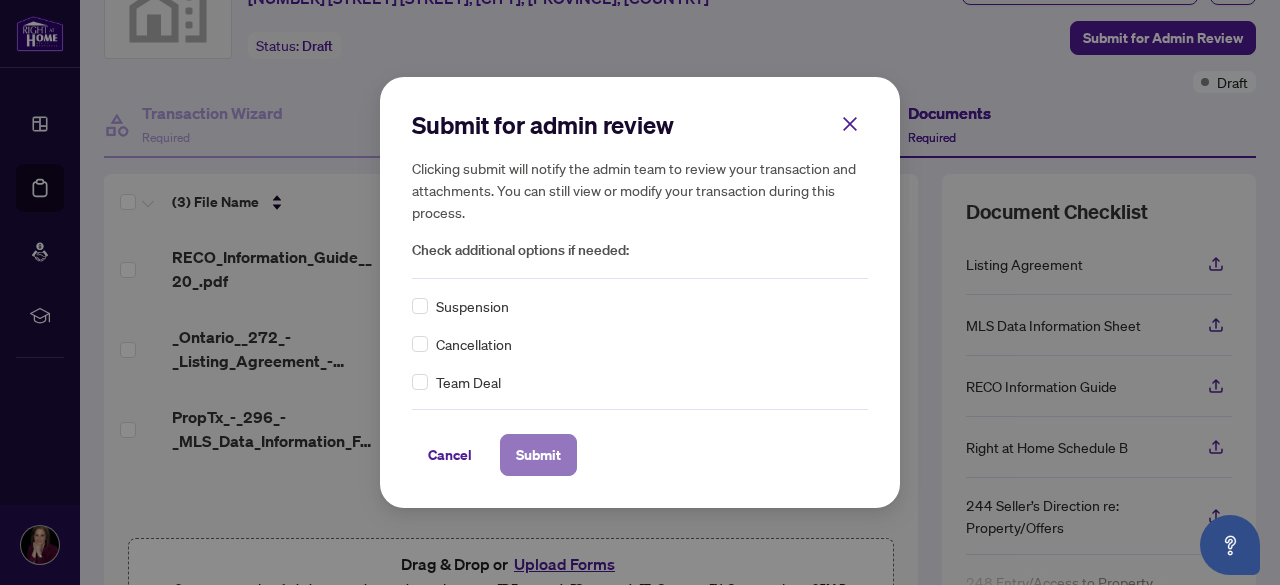 click on "Submit" at bounding box center (538, 455) 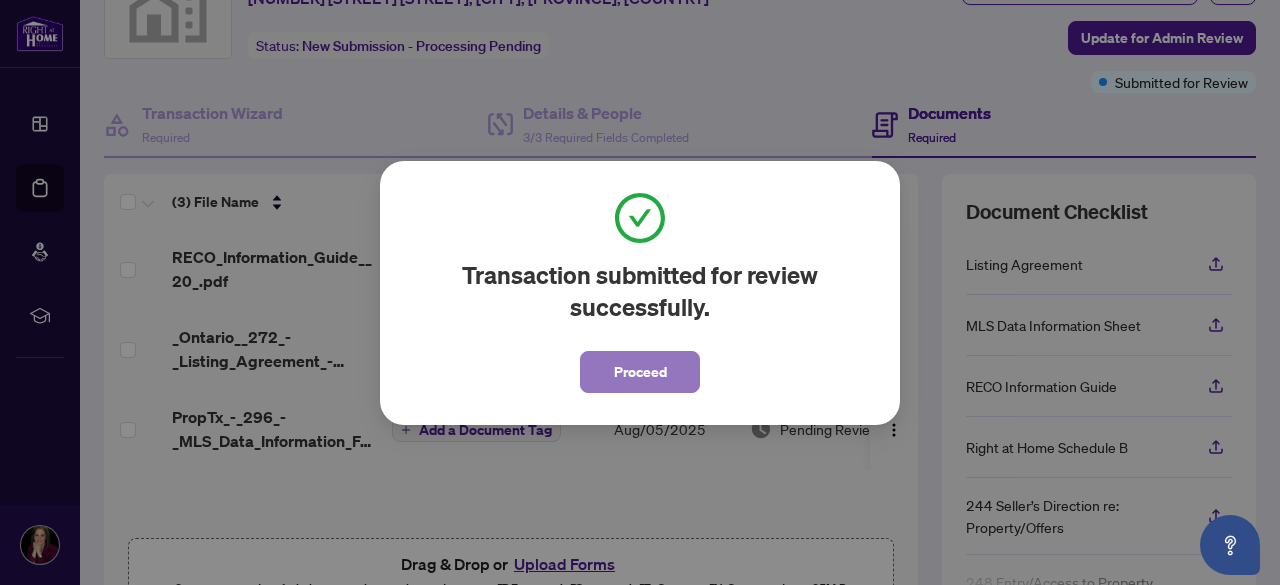 click on "Proceed" at bounding box center (640, 372) 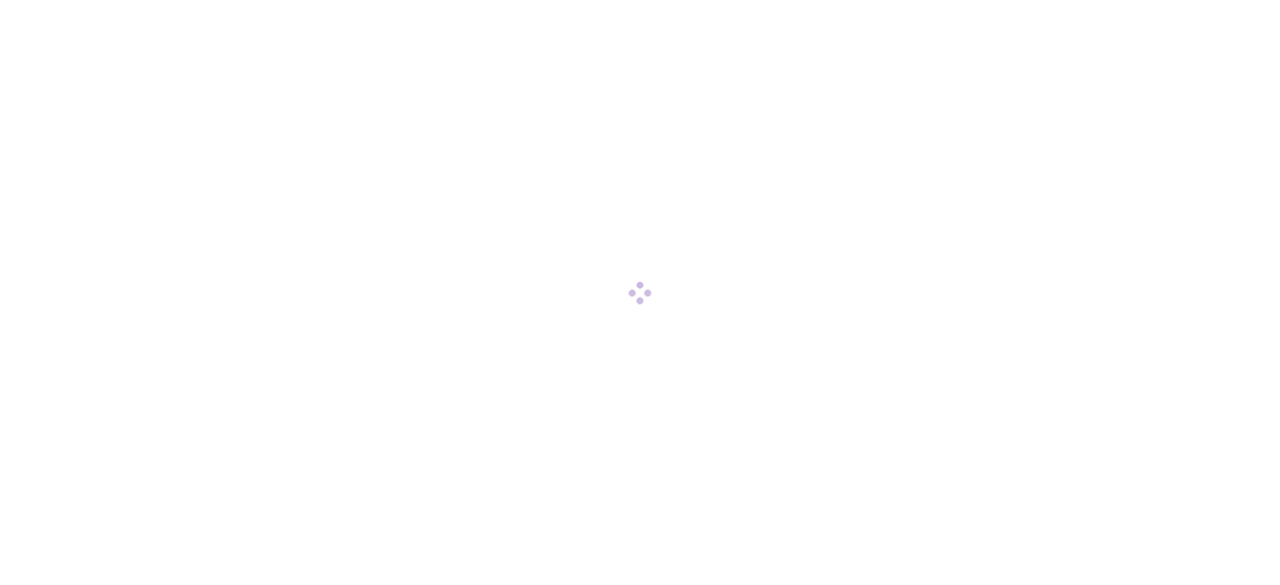 scroll, scrollTop: 0, scrollLeft: 0, axis: both 